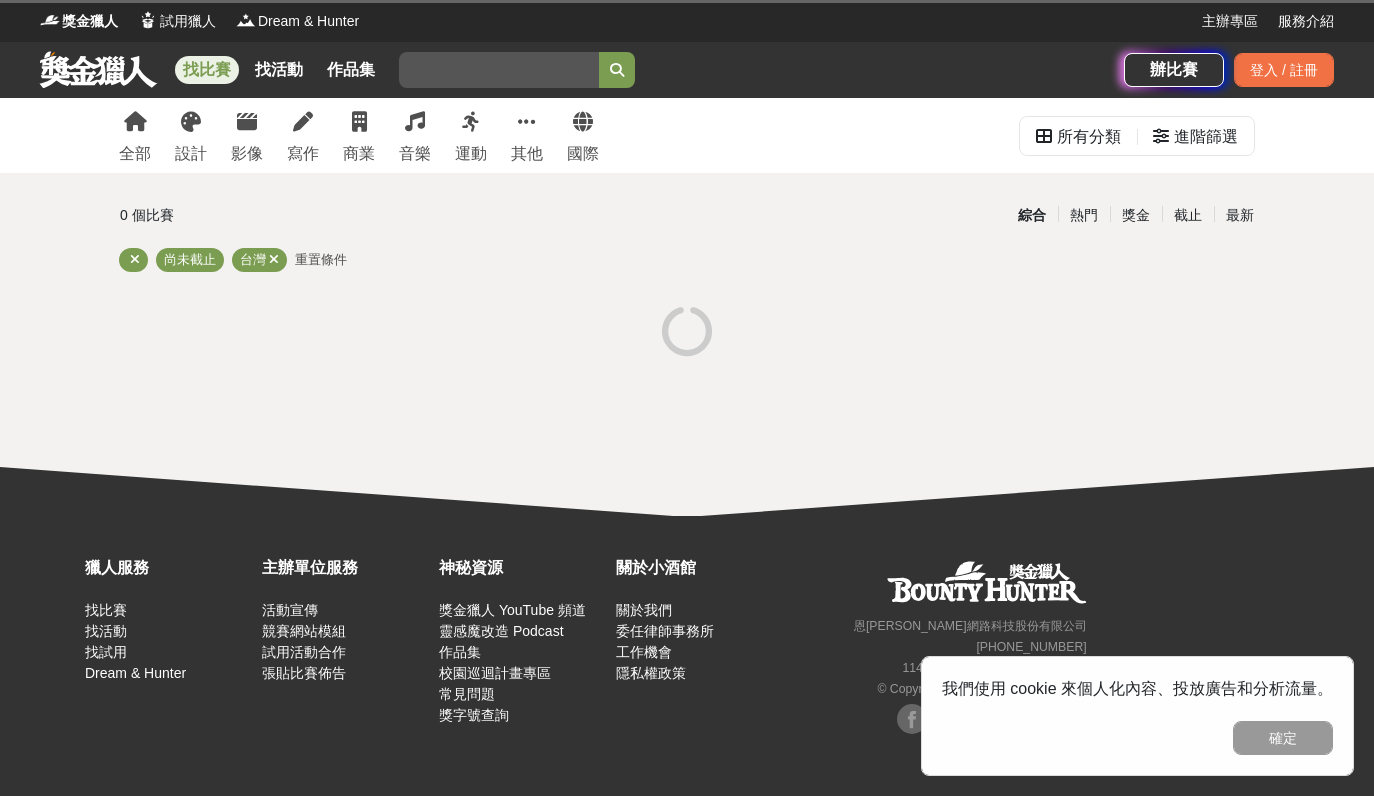 scroll, scrollTop: 0, scrollLeft: 0, axis: both 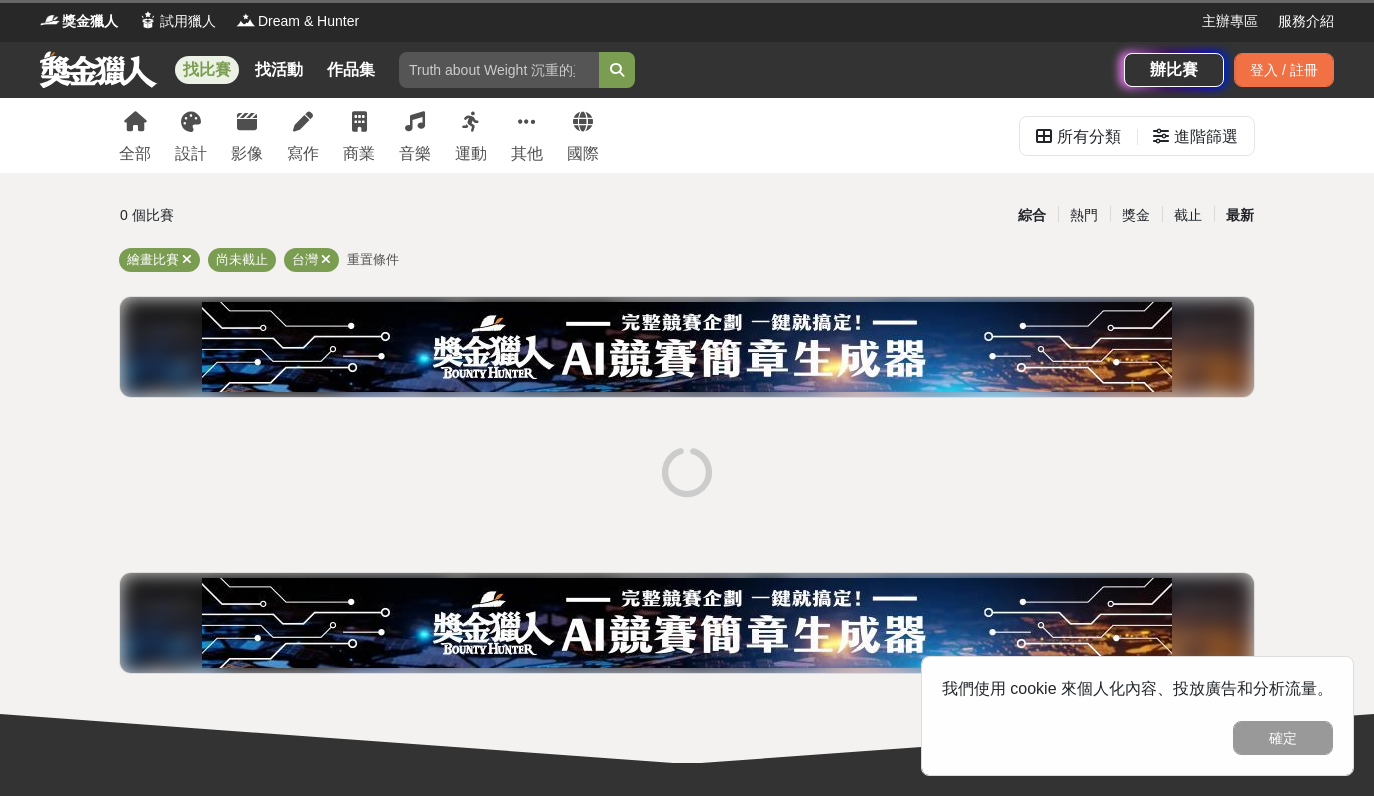 click on "最新" at bounding box center (1240, 215) 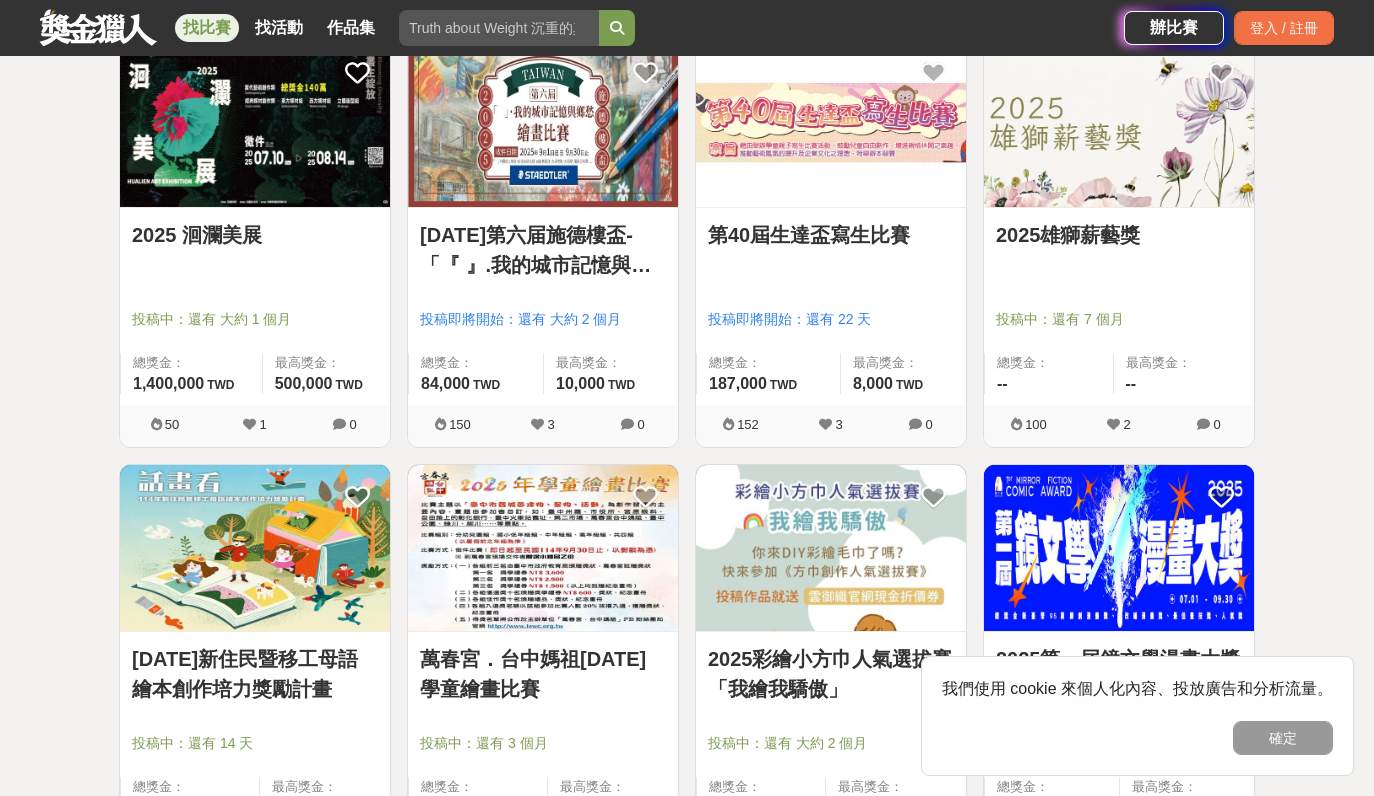 scroll, scrollTop: 400, scrollLeft: 0, axis: vertical 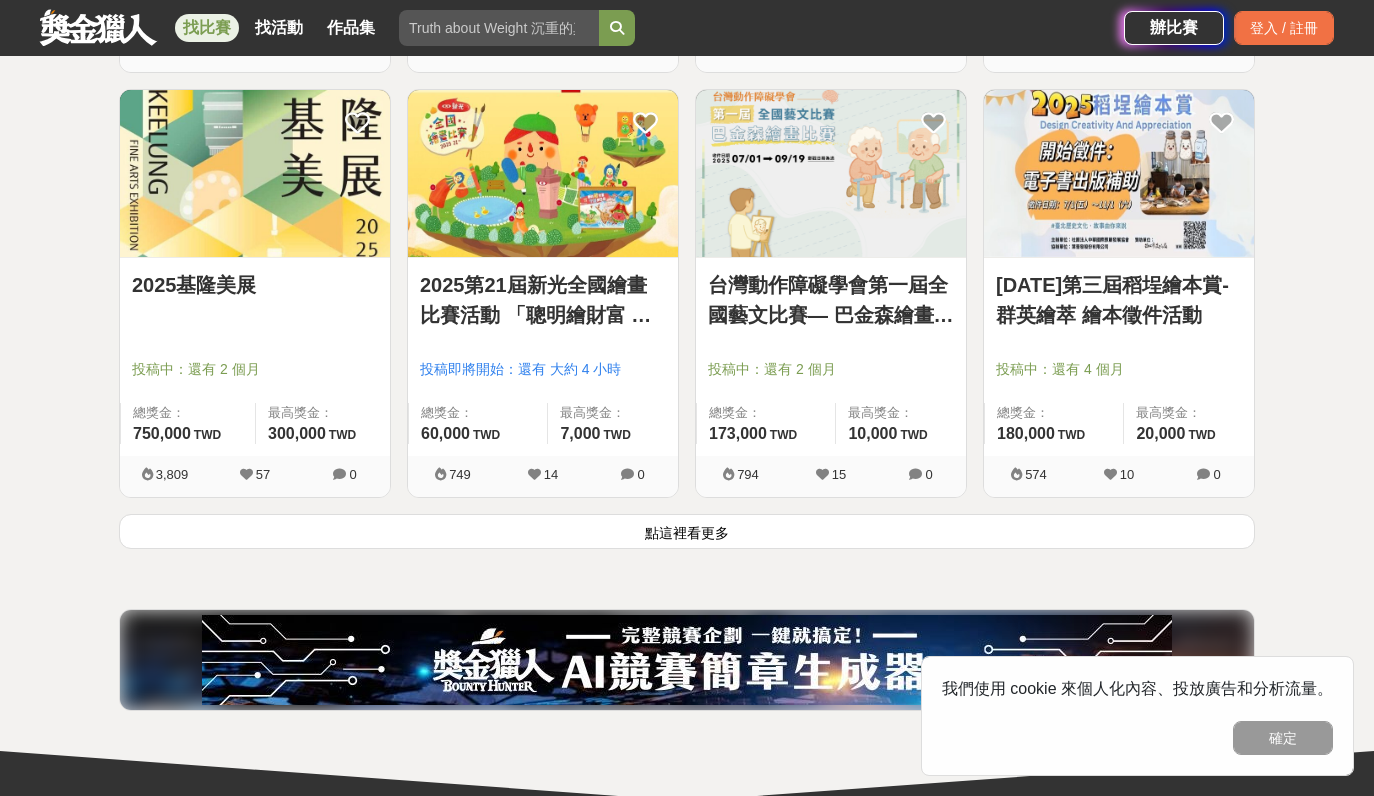 click on "點這裡看更多" at bounding box center (687, 531) 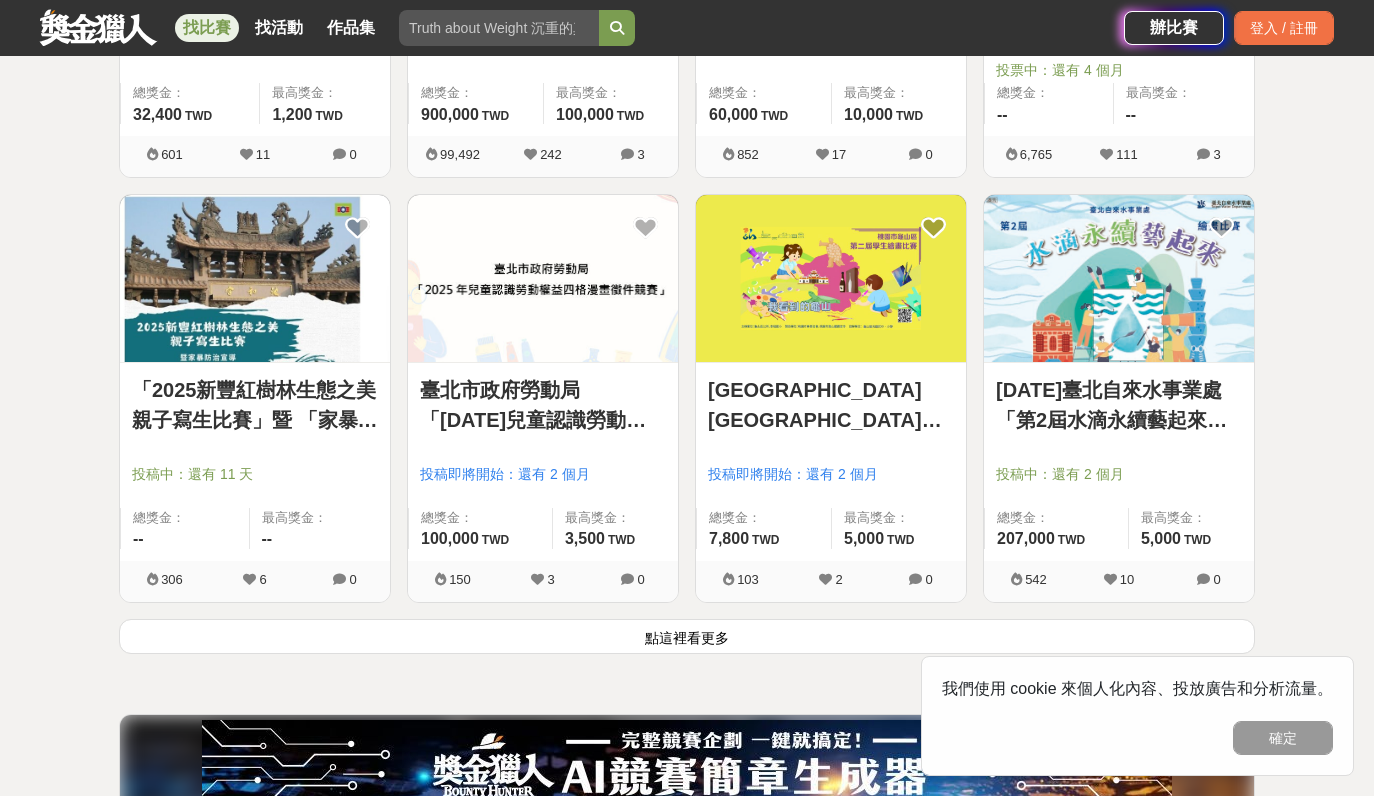scroll, scrollTop: 4917, scrollLeft: 0, axis: vertical 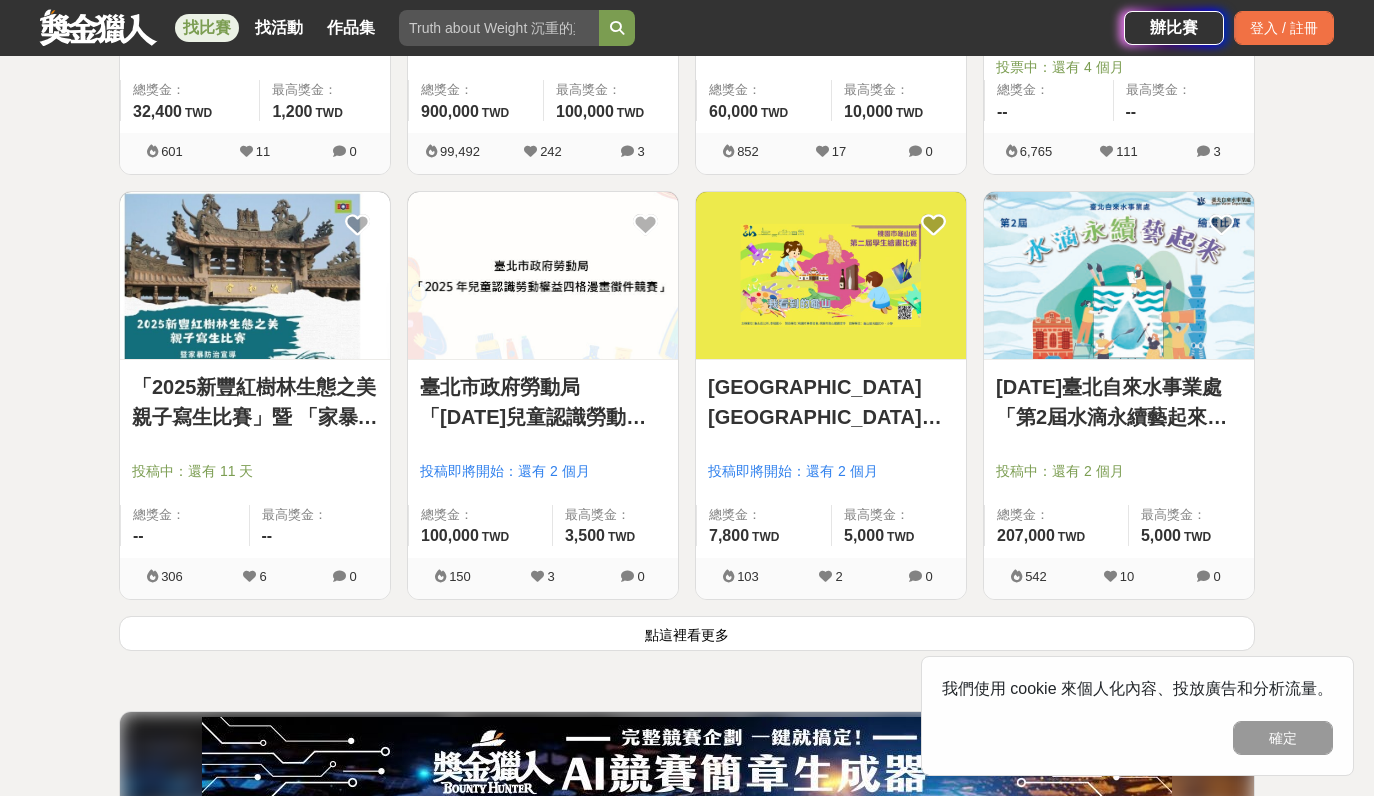 click on "點這裡看更多" at bounding box center (687, 633) 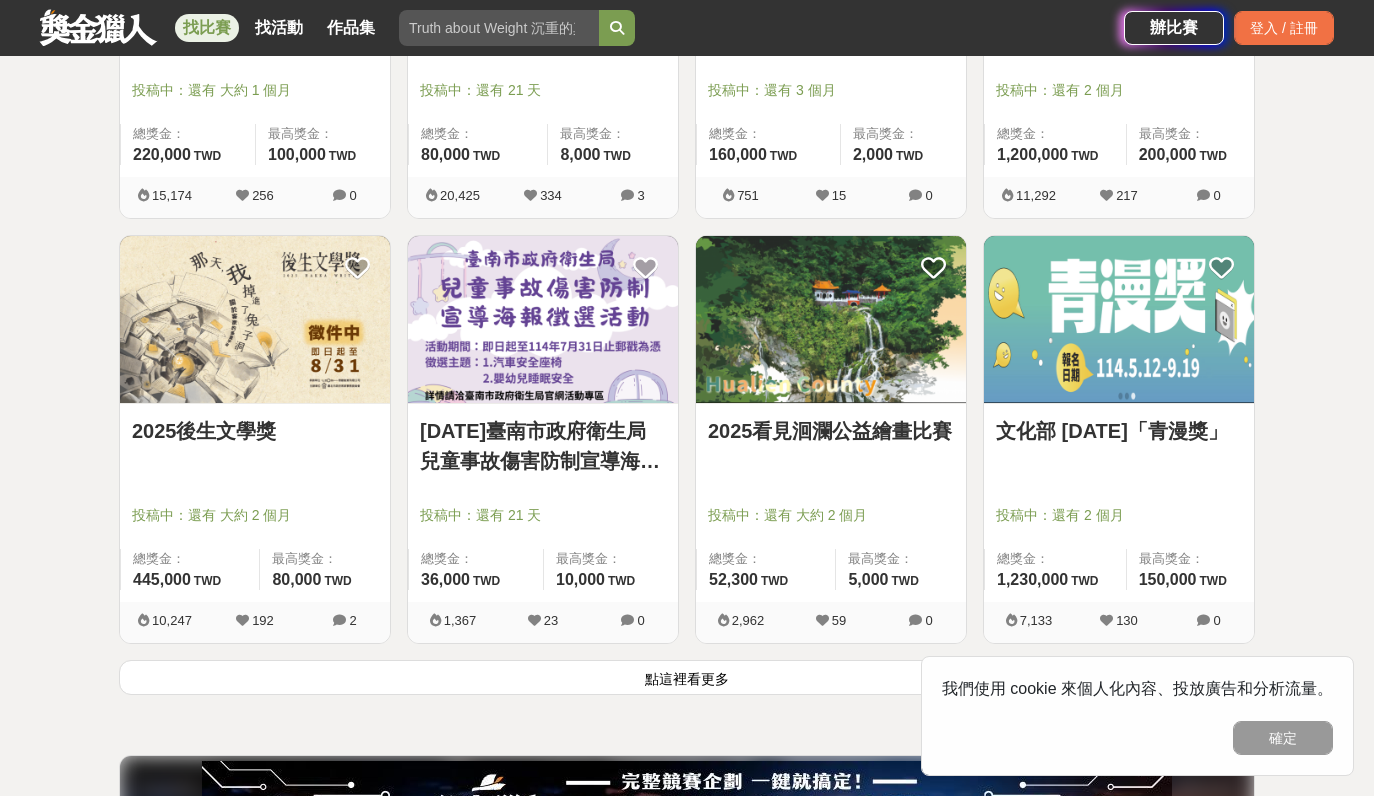 scroll, scrollTop: 7594, scrollLeft: 0, axis: vertical 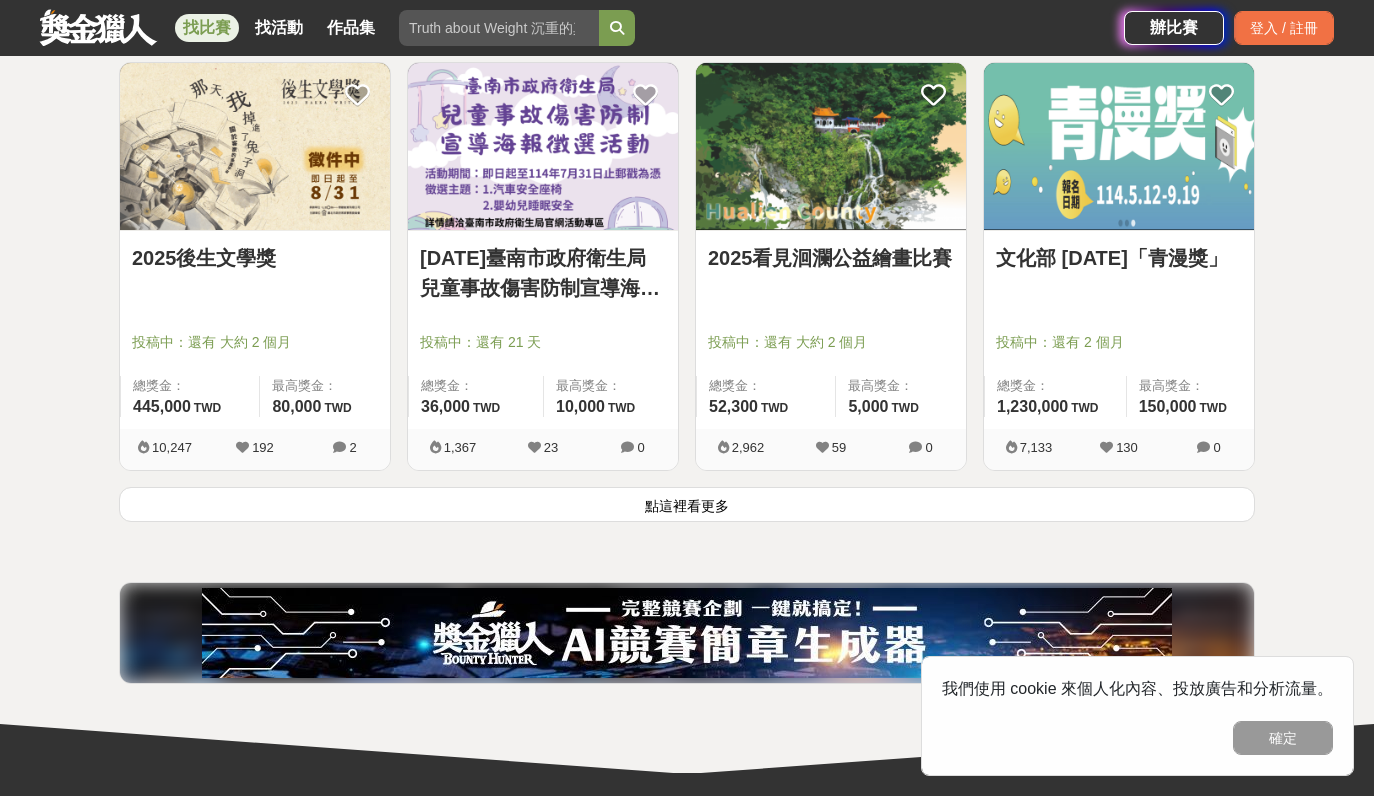 click on "點這裡看更多" at bounding box center (687, 504) 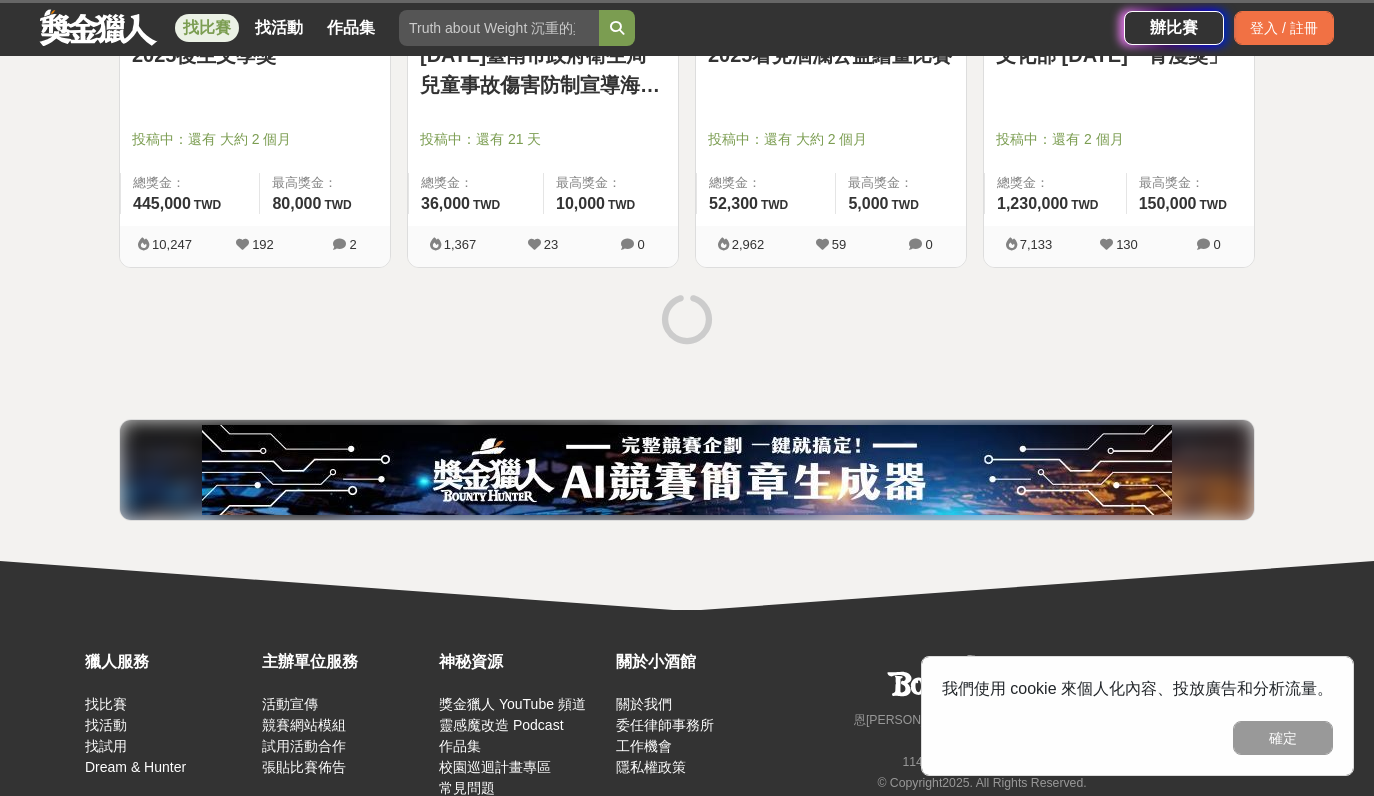 scroll, scrollTop: 7891, scrollLeft: 0, axis: vertical 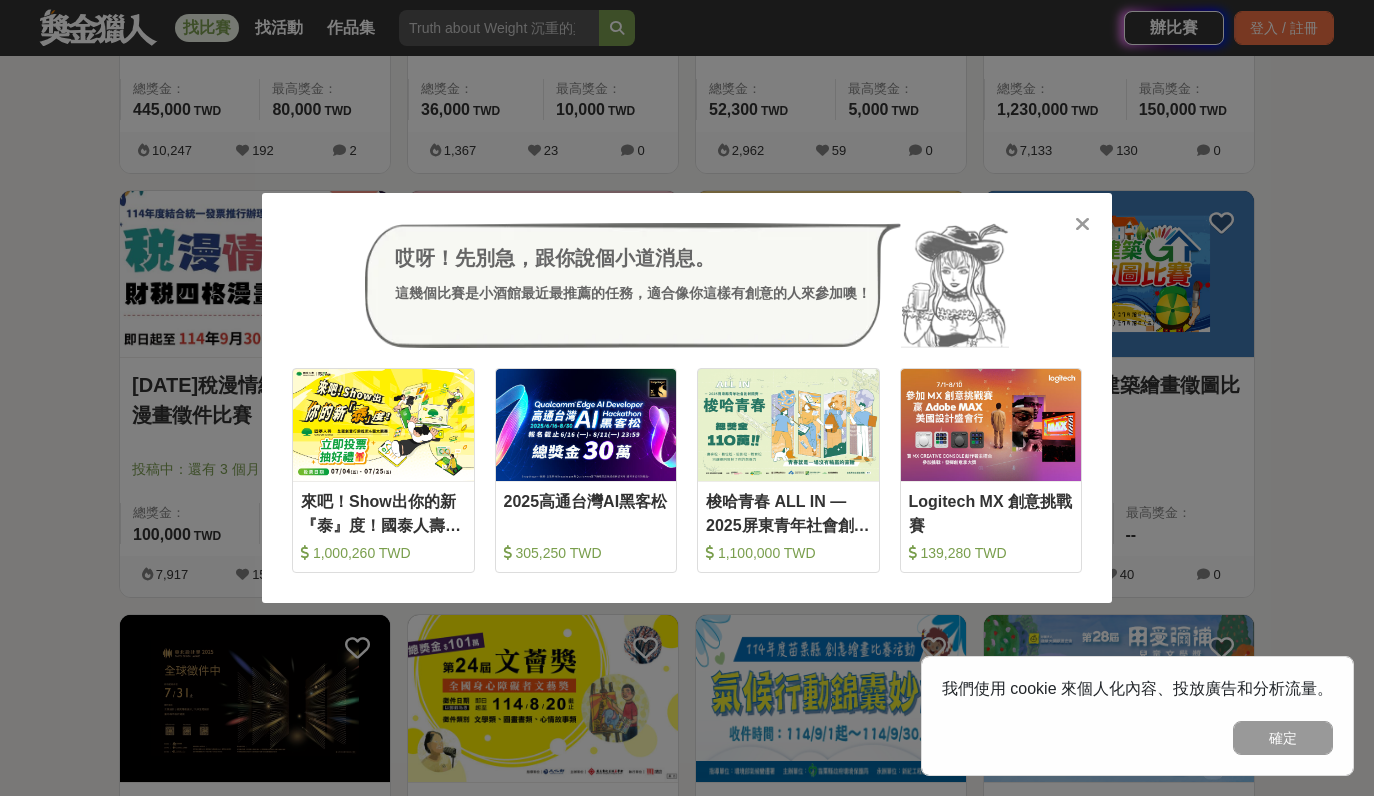 drag, startPoint x: 1082, startPoint y: 225, endPoint x: 922, endPoint y: 141, distance: 180.70972 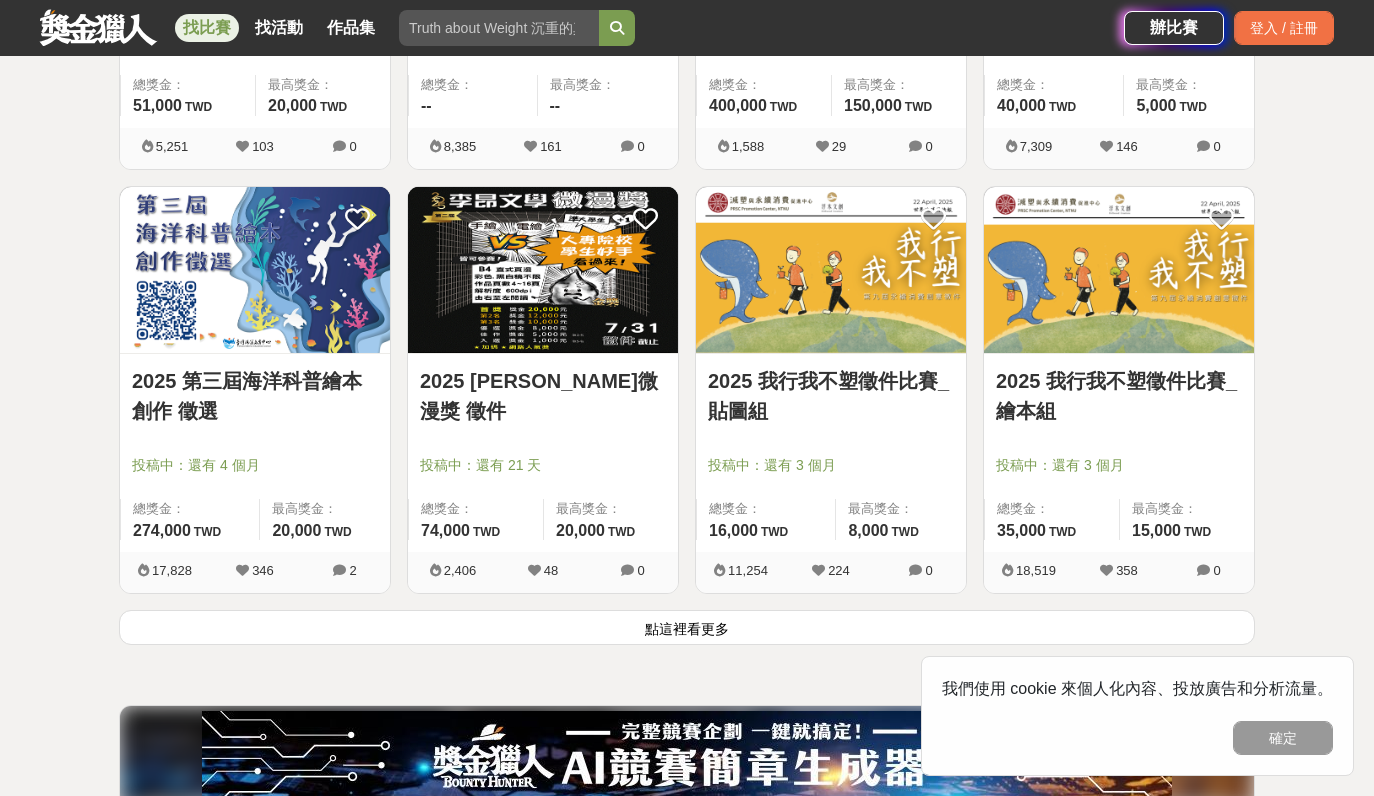 scroll, scrollTop: 10217, scrollLeft: 0, axis: vertical 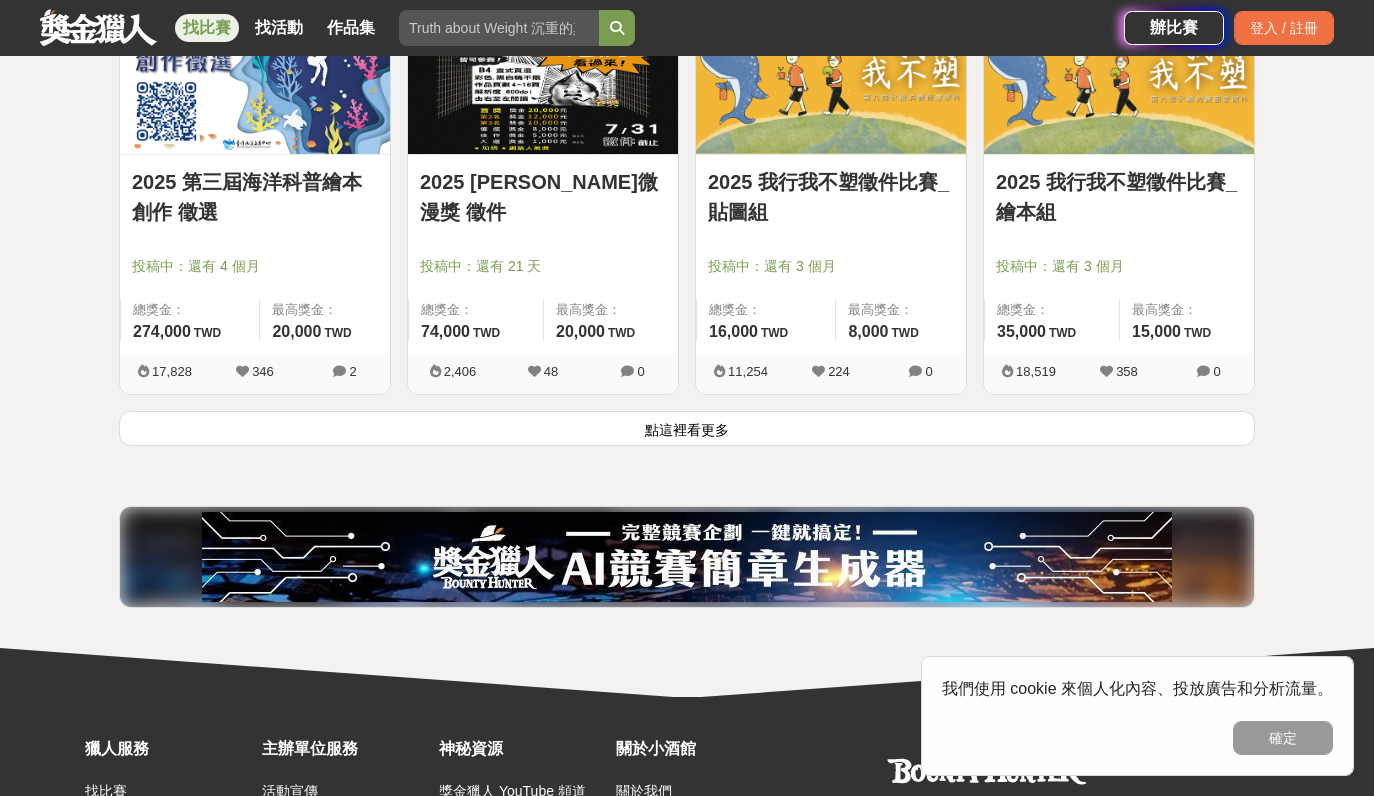 click on "點這裡看更多" at bounding box center (687, 428) 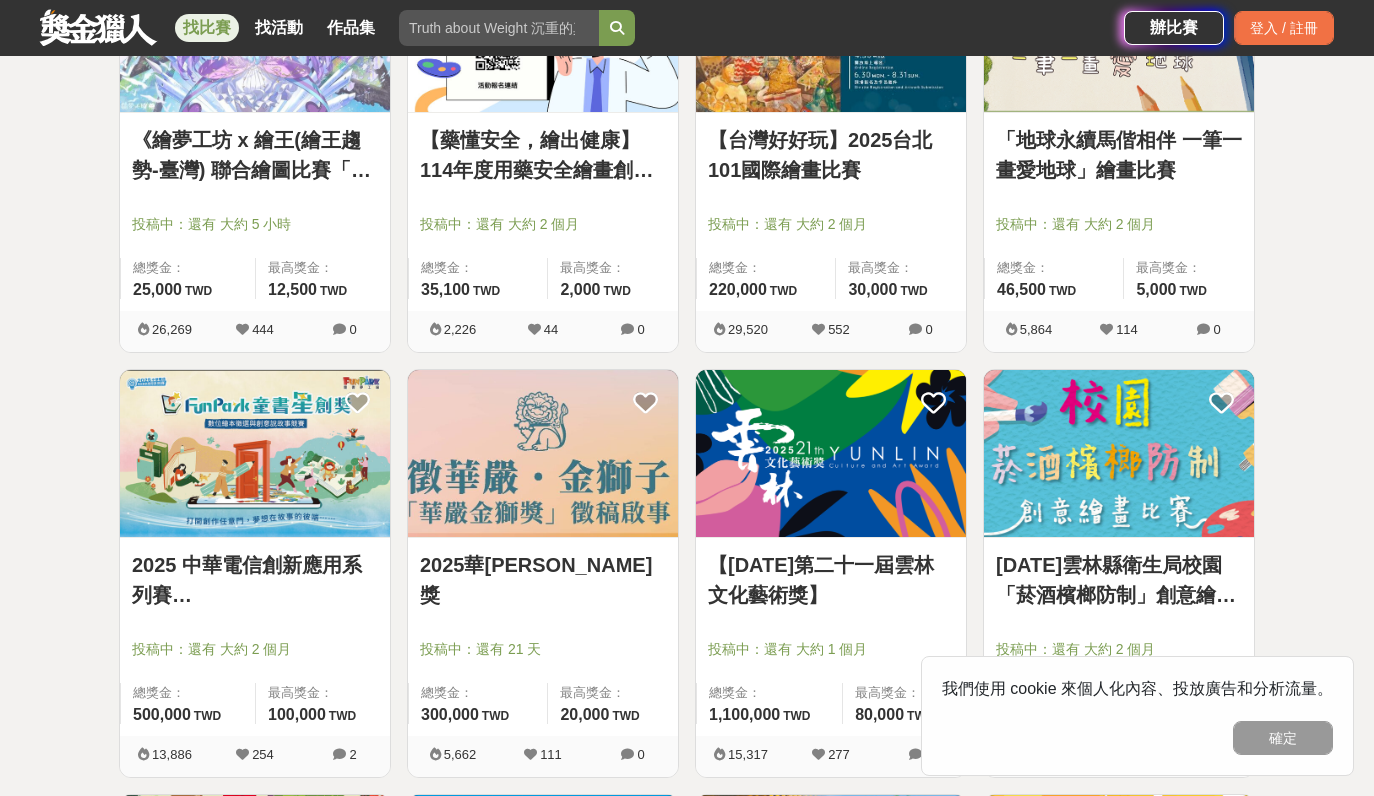 scroll, scrollTop: 9269, scrollLeft: 0, axis: vertical 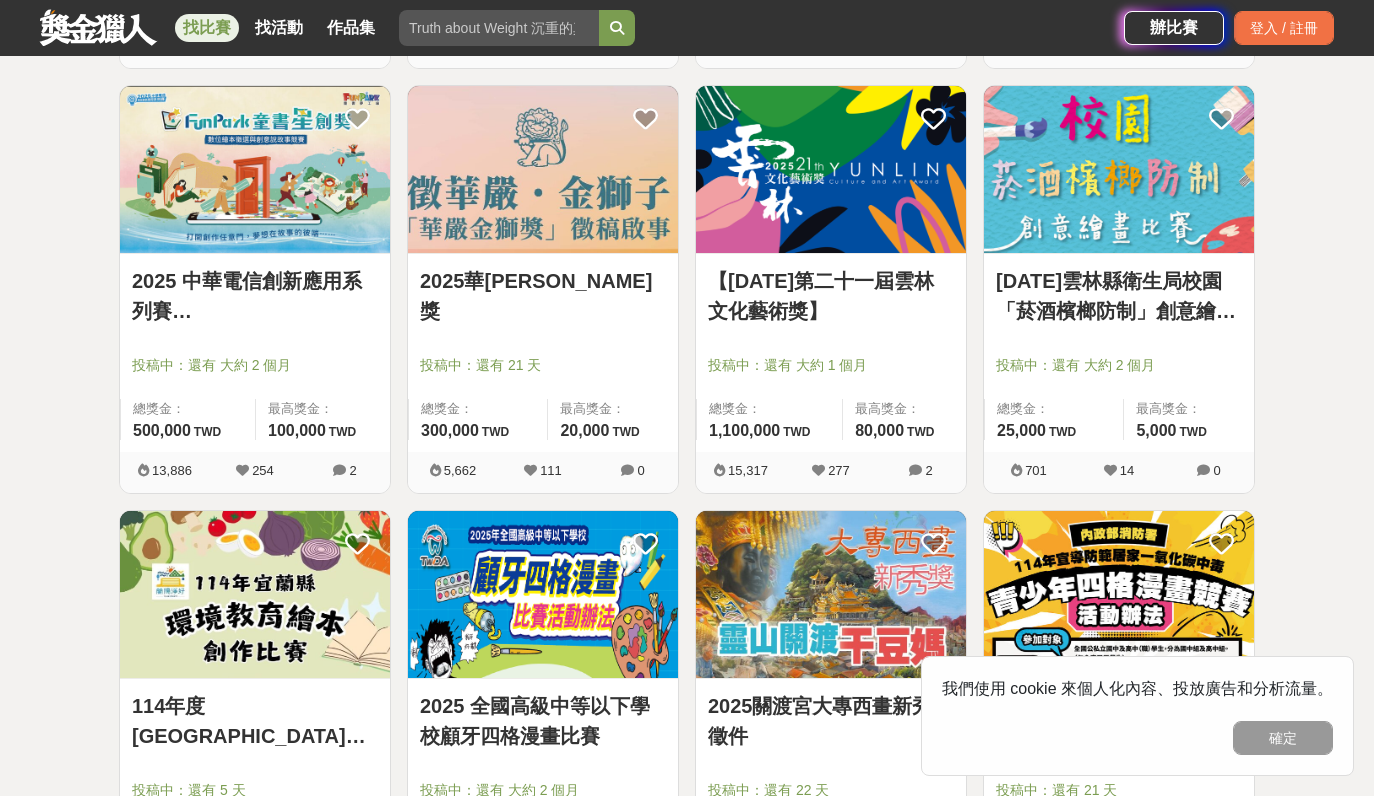 click at bounding box center [339, 470] 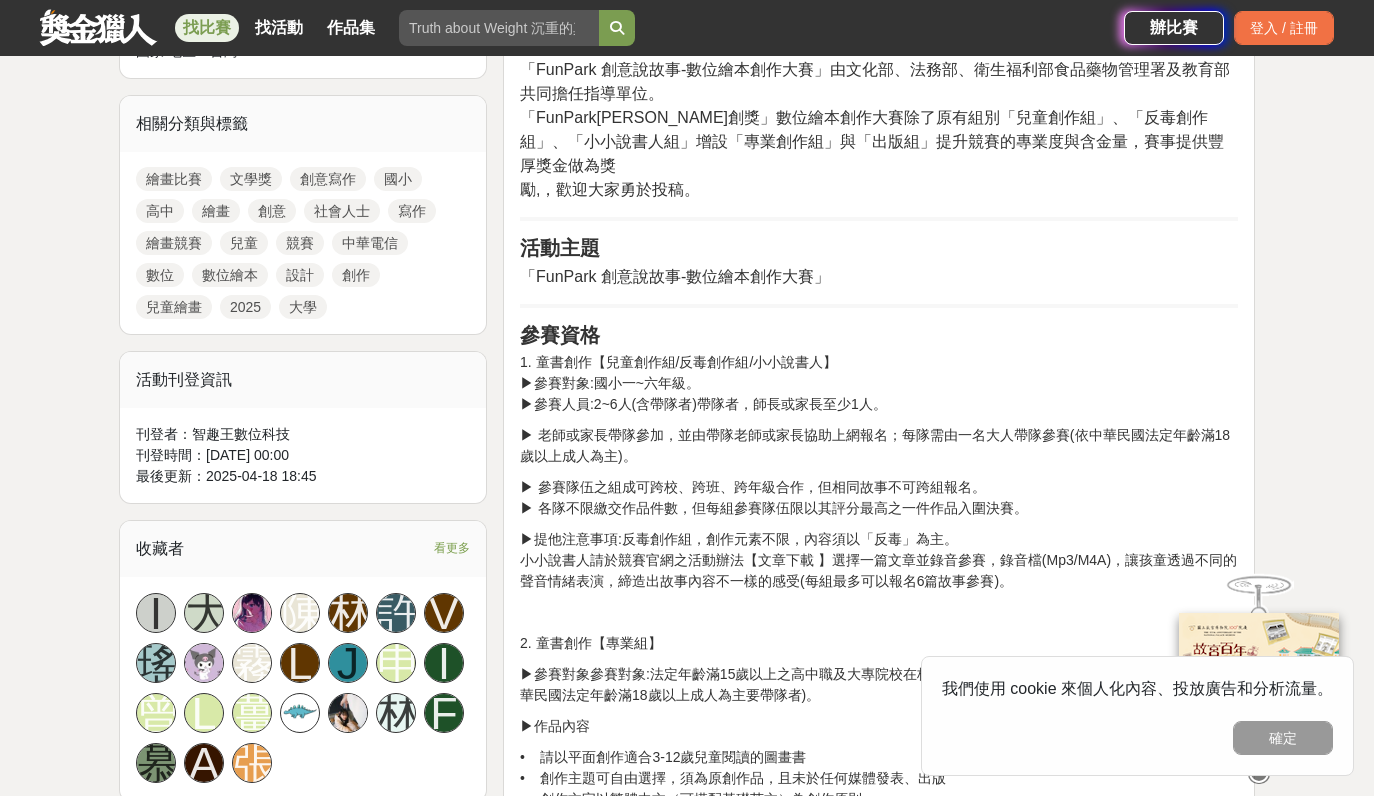 scroll, scrollTop: 826, scrollLeft: 0, axis: vertical 